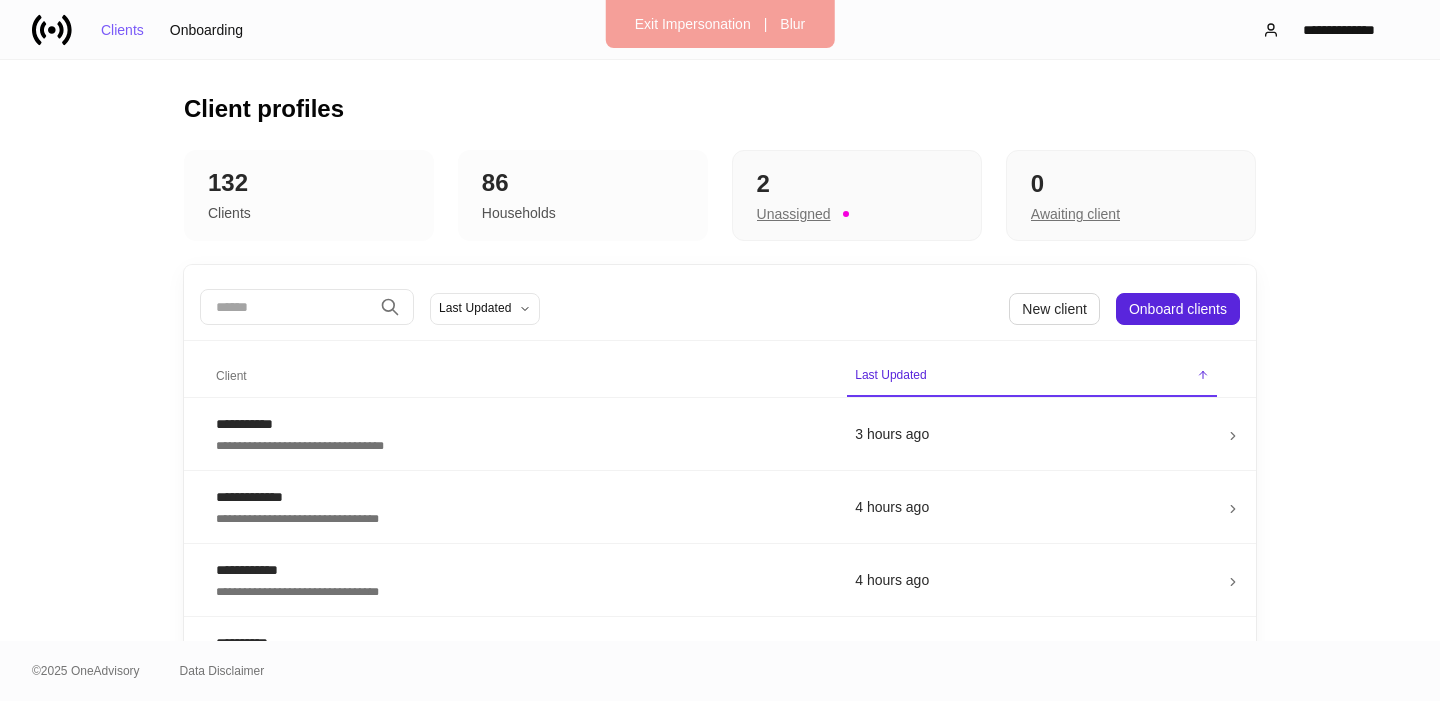 scroll, scrollTop: 0, scrollLeft: 0, axis: both 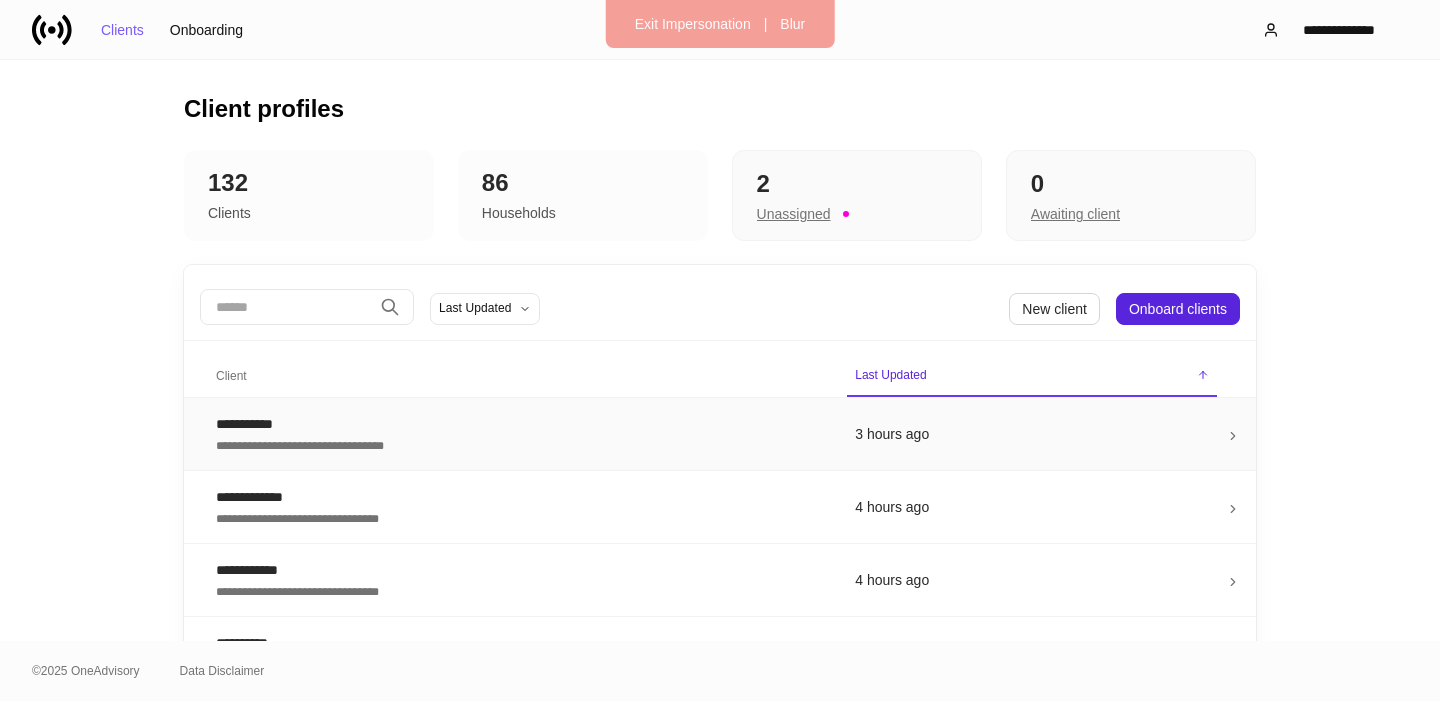 click on "**********" at bounding box center [519, 444] 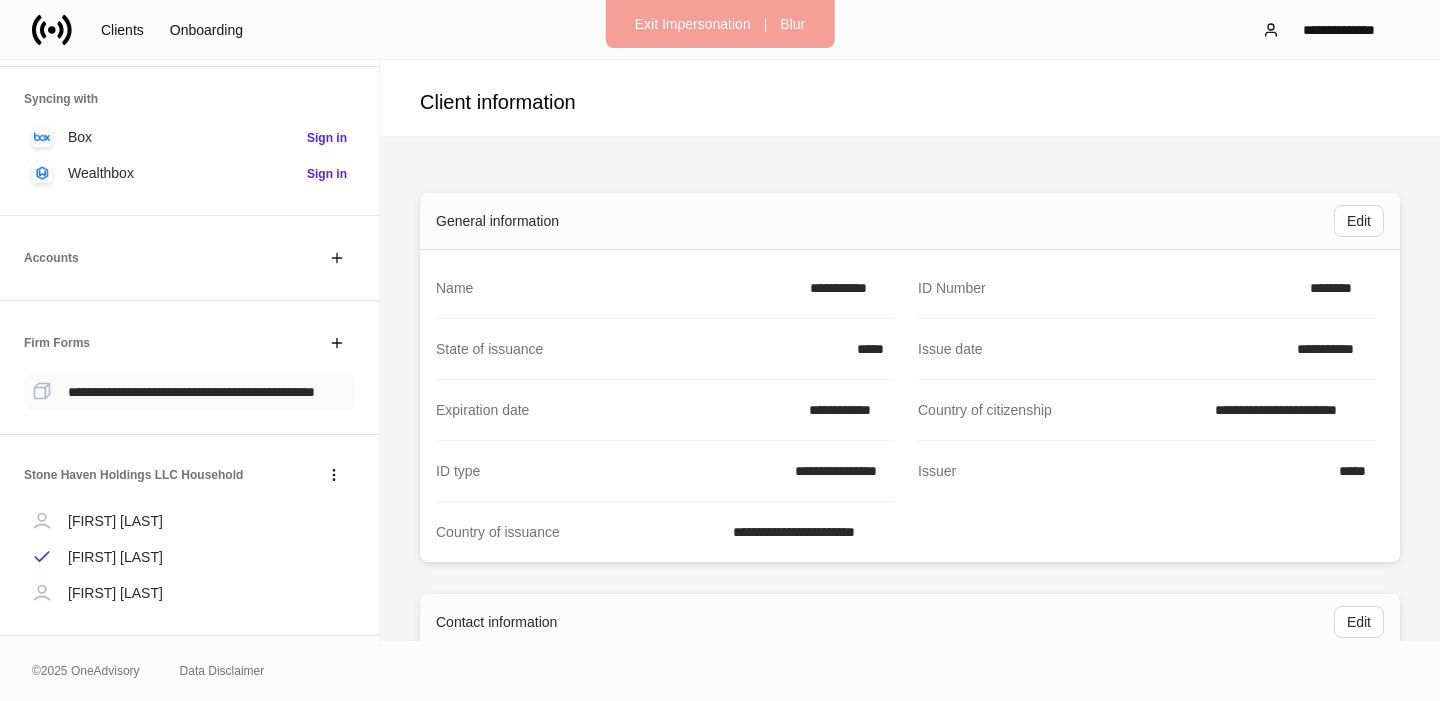 scroll, scrollTop: 311, scrollLeft: 0, axis: vertical 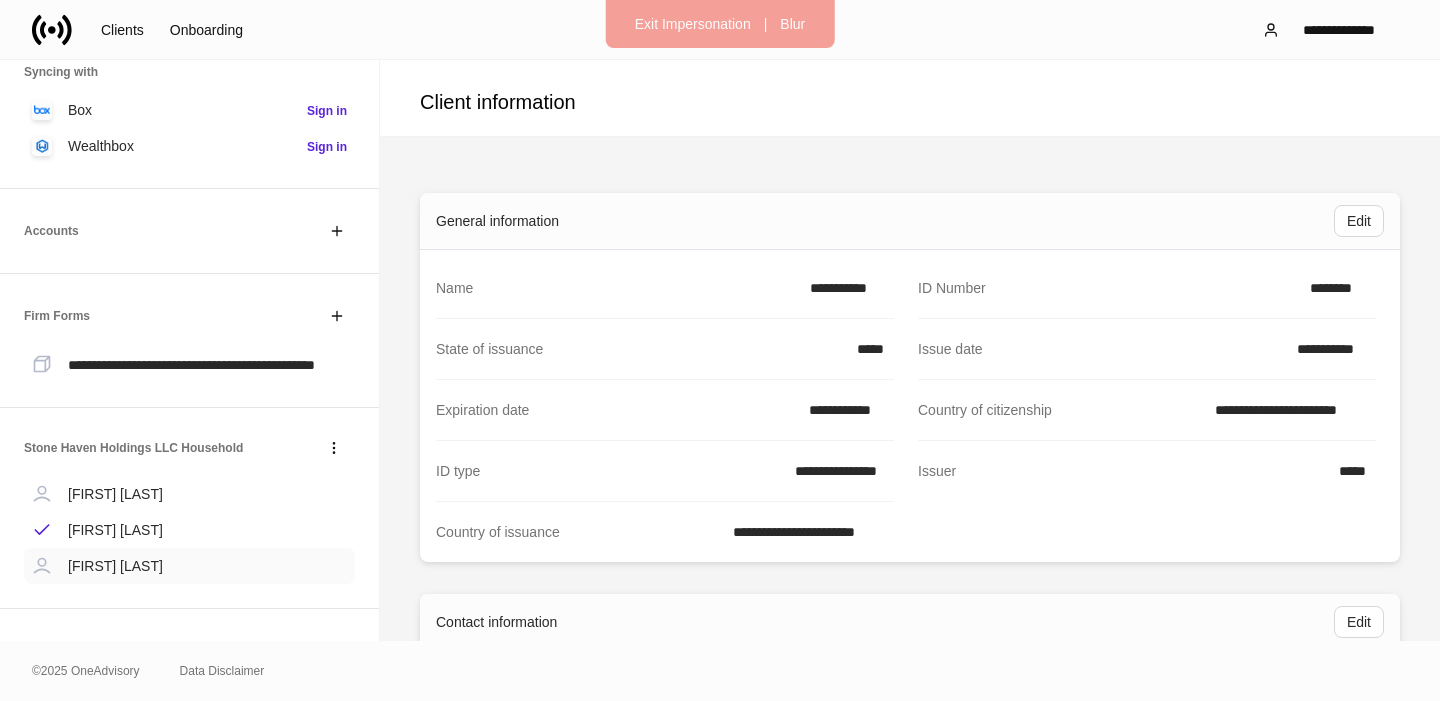 click on "[FIRST] [LAST]" at bounding box center [115, 566] 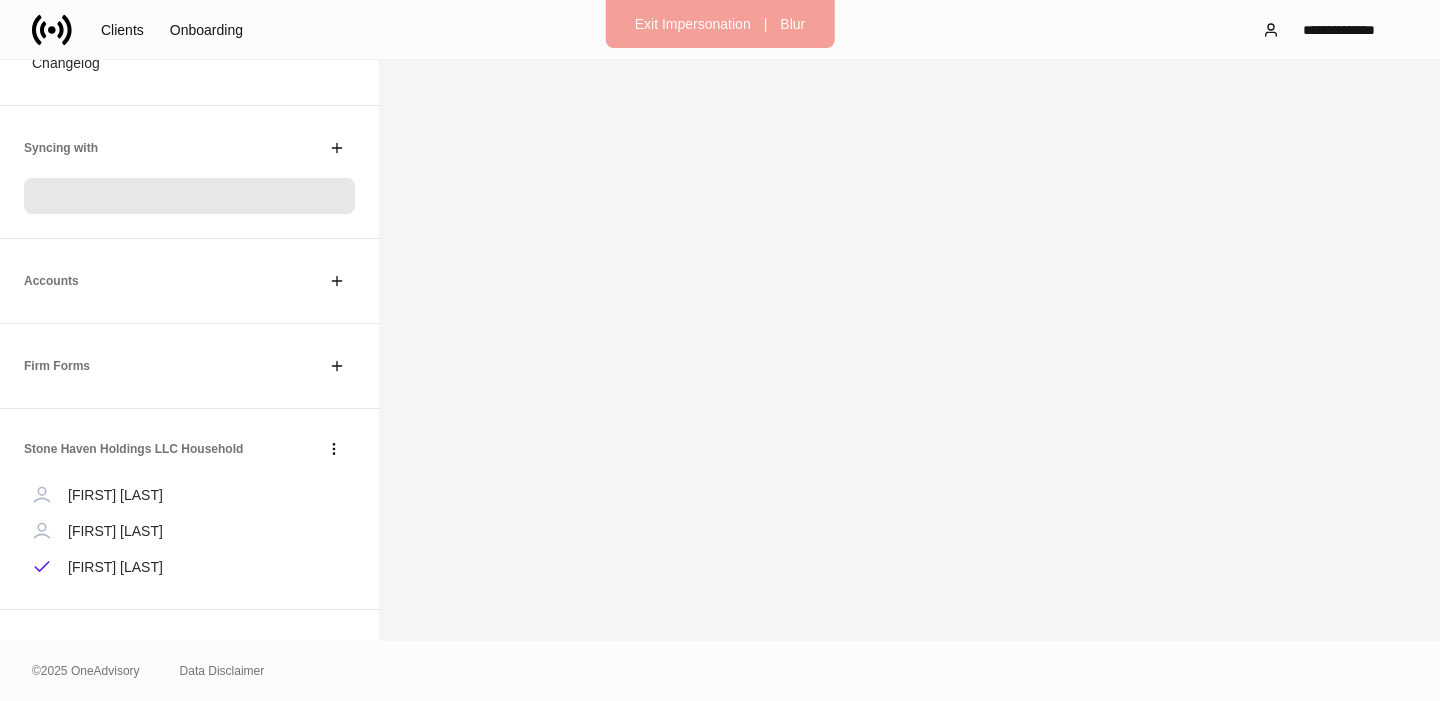 scroll, scrollTop: 243, scrollLeft: 0, axis: vertical 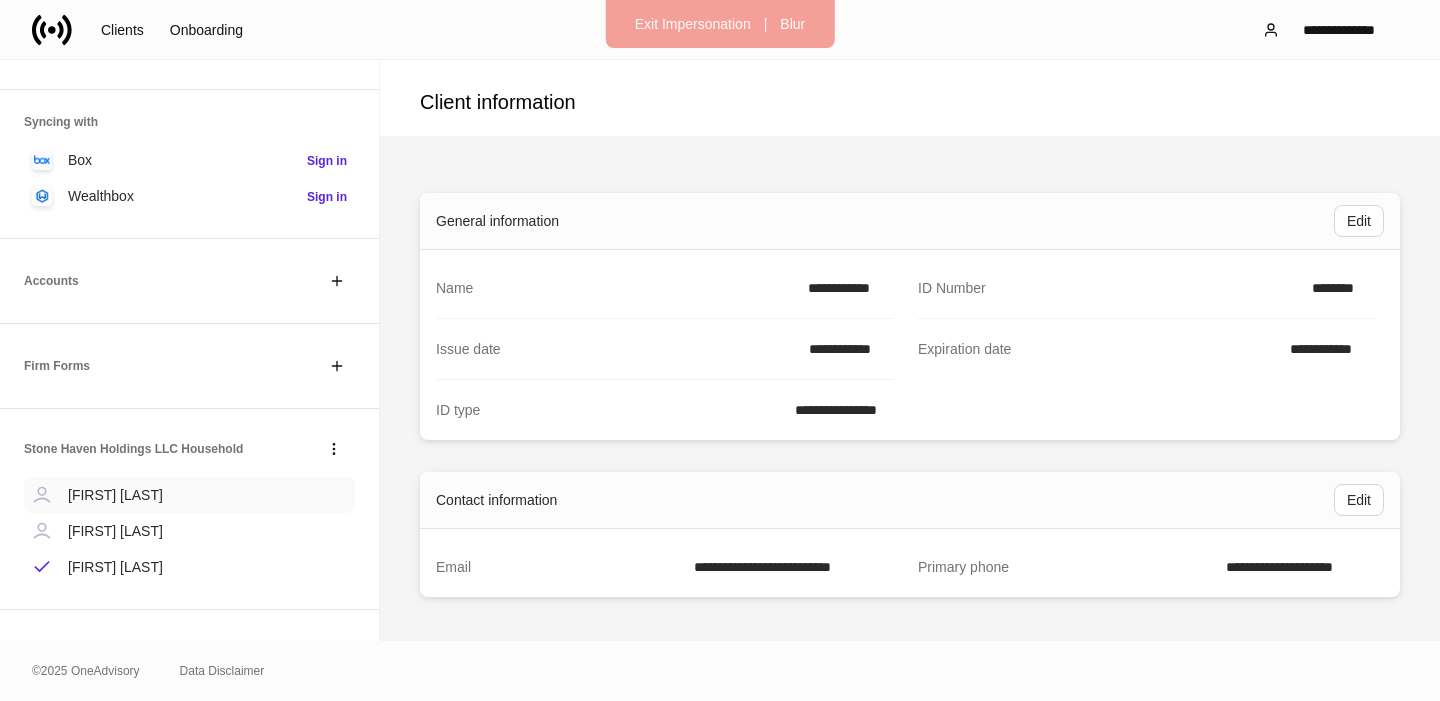 click on "[FIRST] [LAST]" at bounding box center [189, 495] 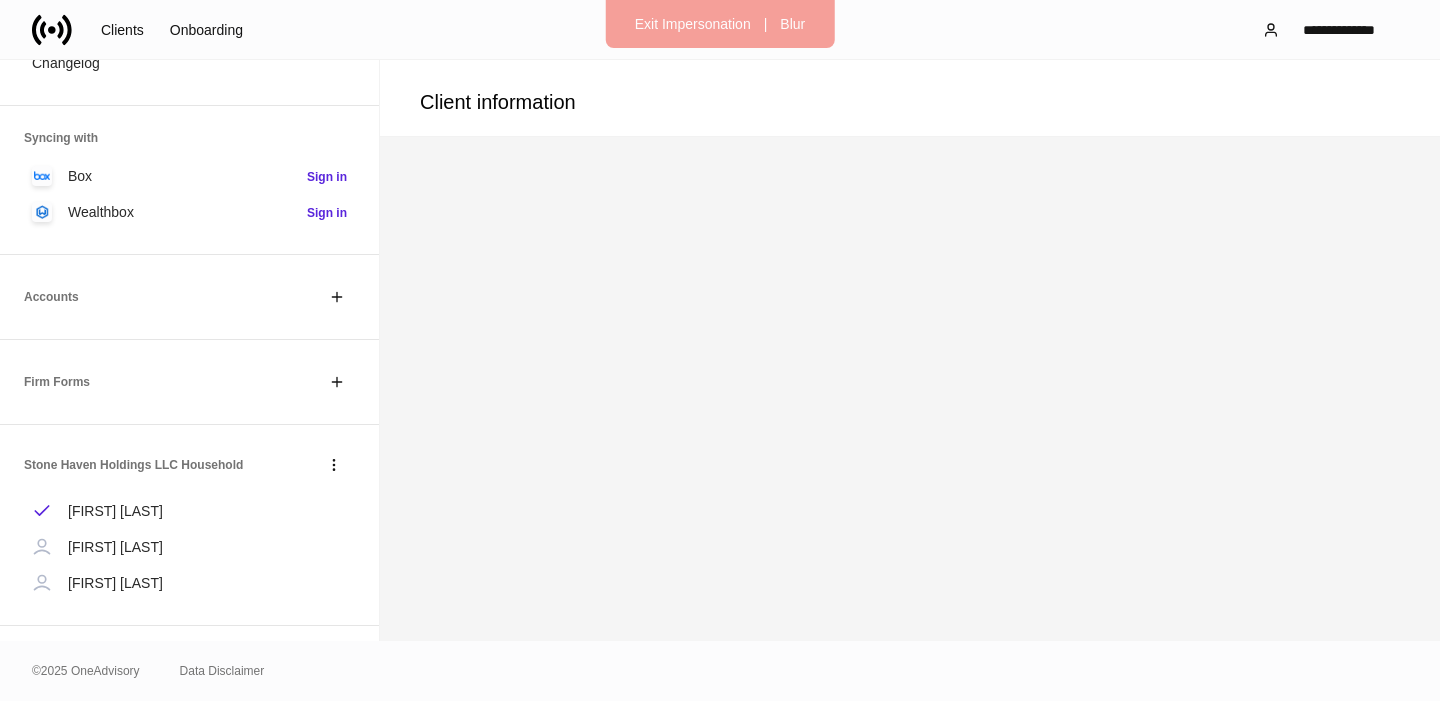 scroll, scrollTop: 243, scrollLeft: 0, axis: vertical 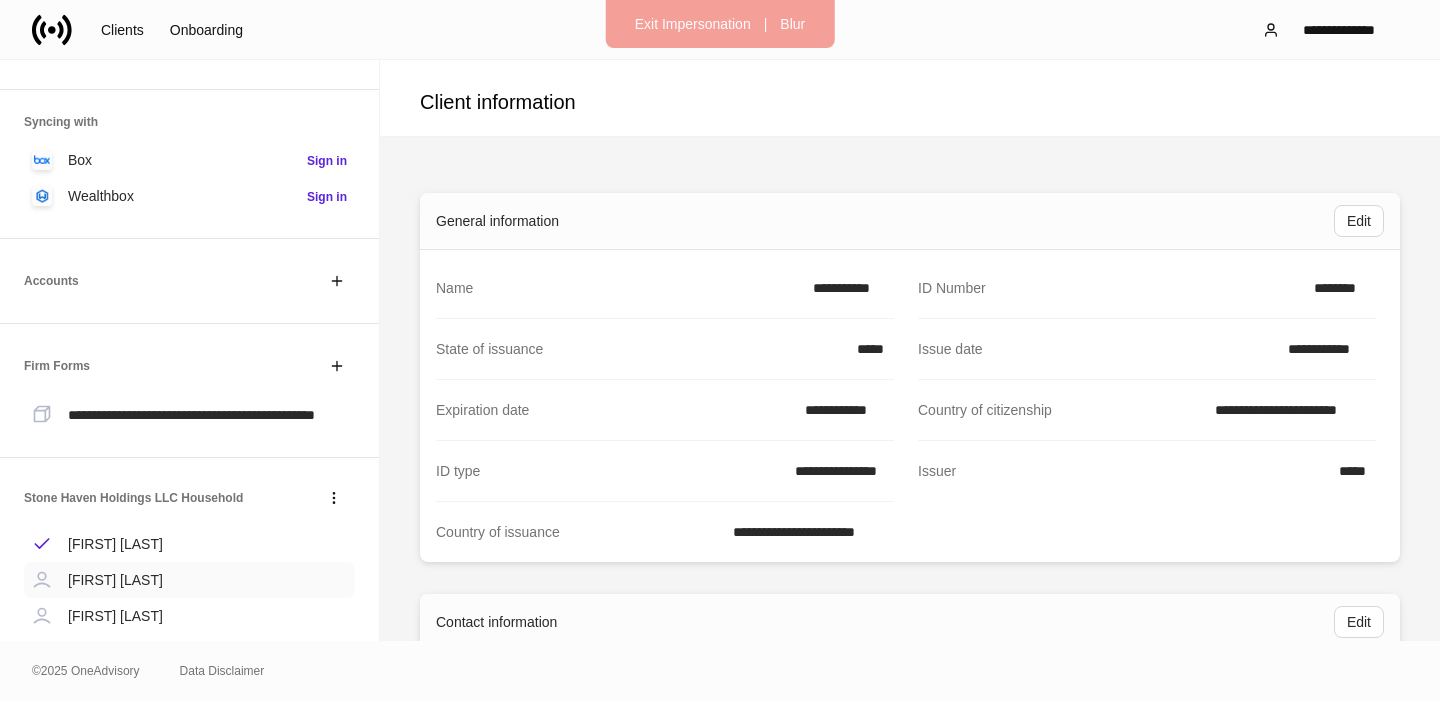 click on "[FIRST] [LAST]" at bounding box center (115, 580) 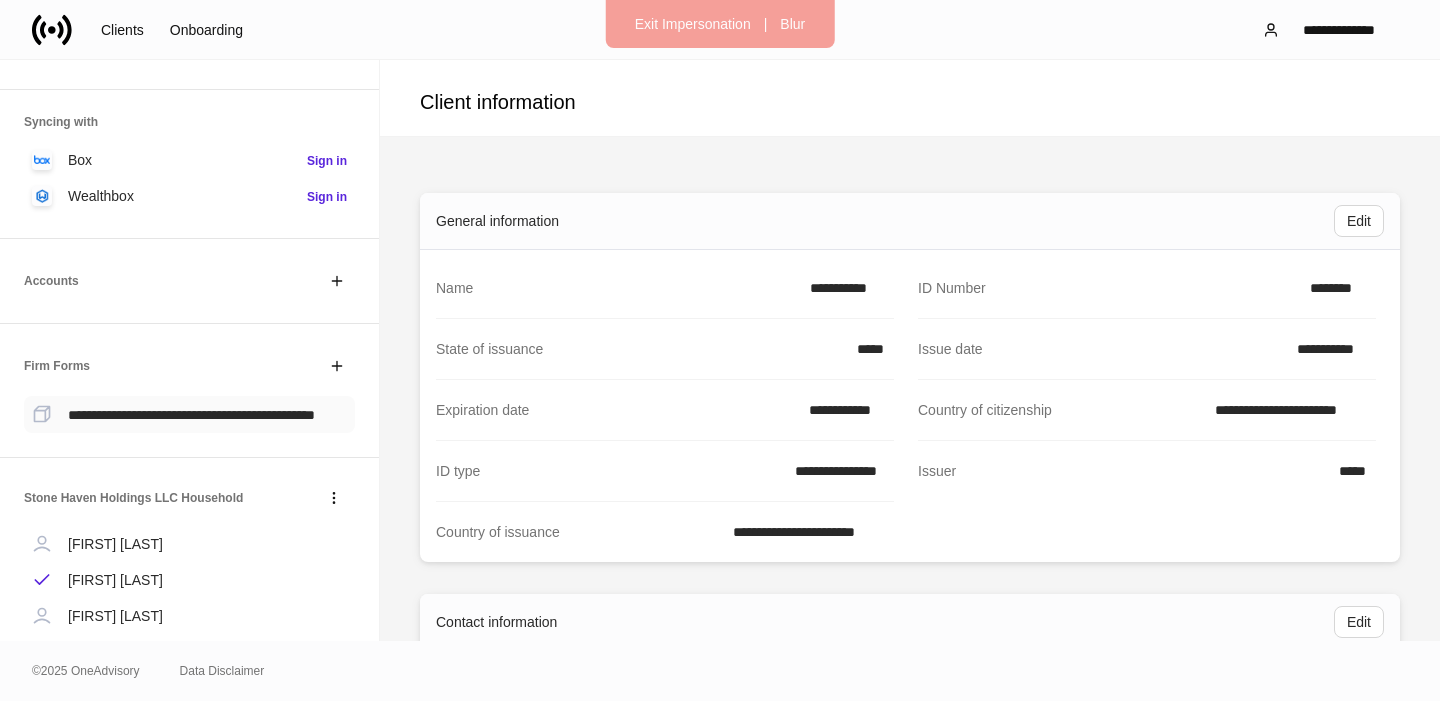 click on "**********" at bounding box center (189, 414) 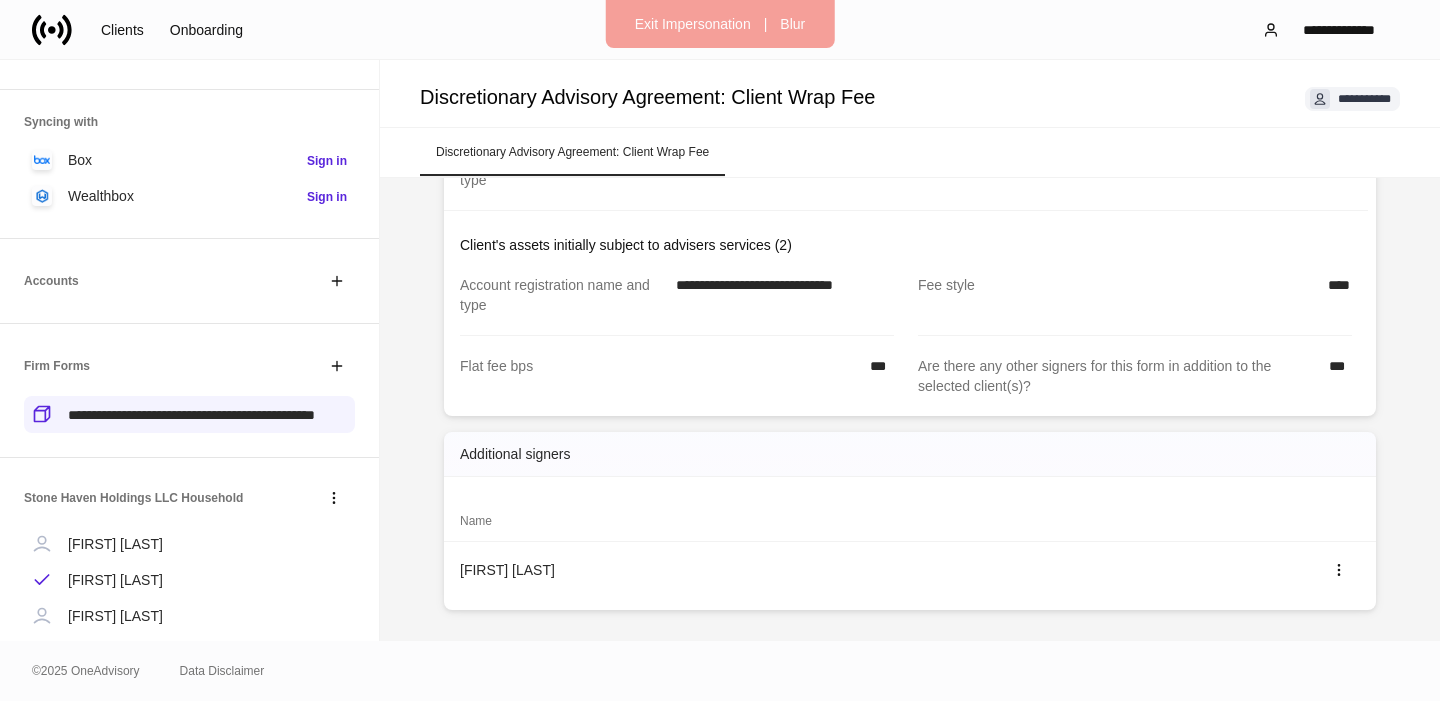 scroll, scrollTop: 0, scrollLeft: 0, axis: both 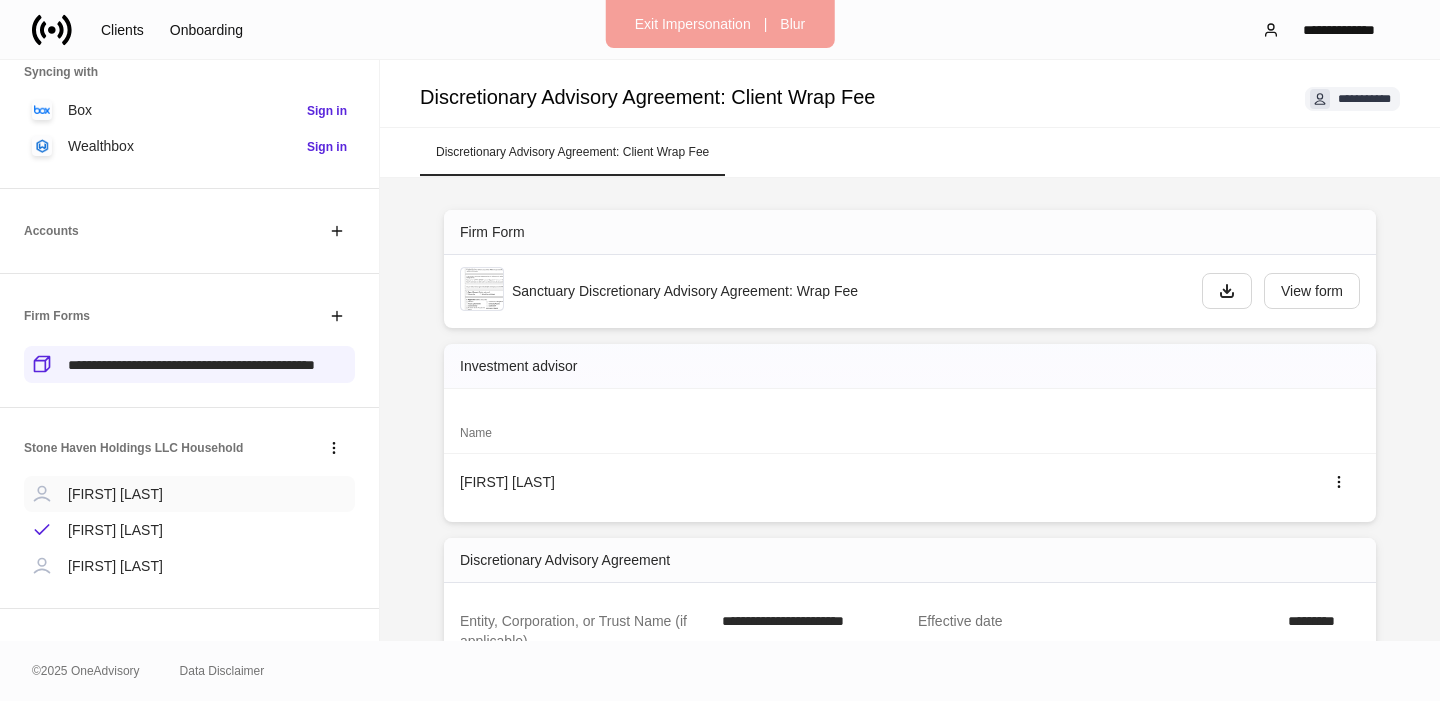 click on "[FIRST] [LAST]" at bounding box center (115, 494) 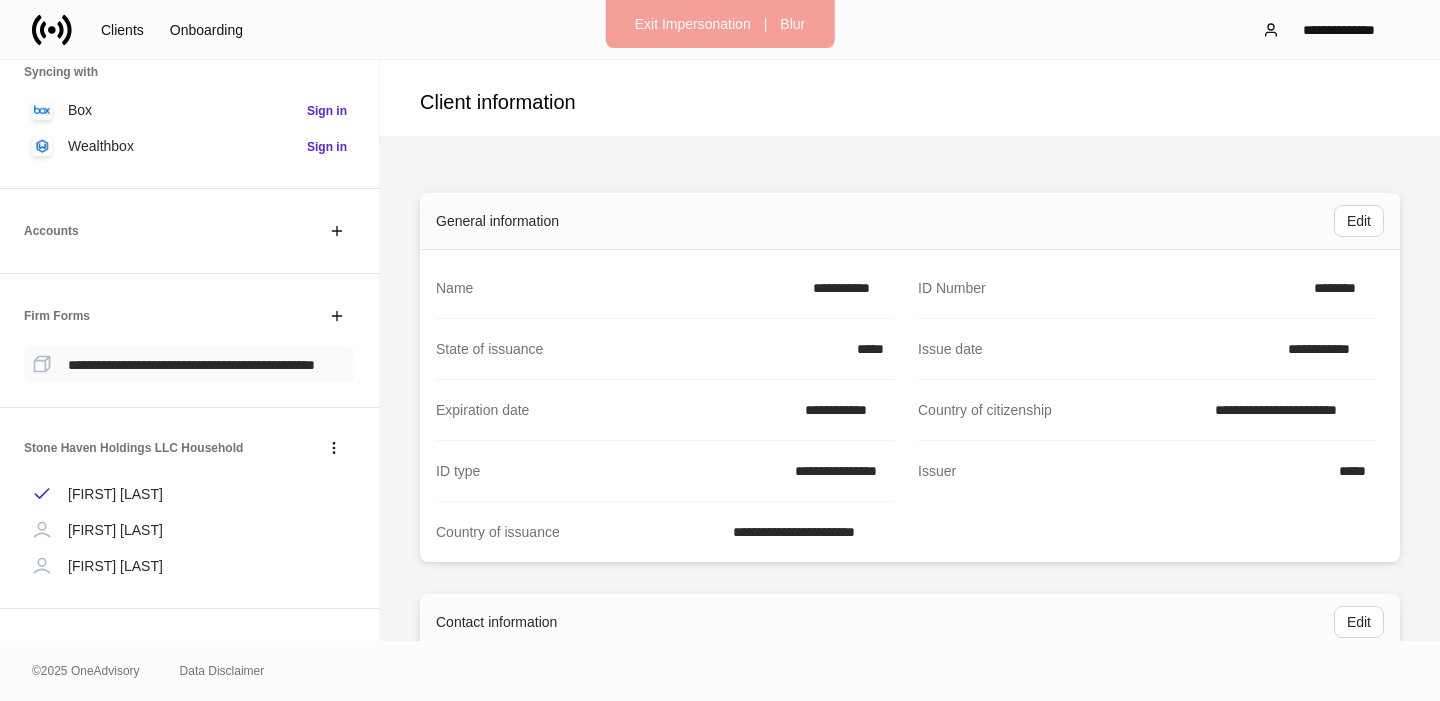click on "**********" at bounding box center [191, 365] 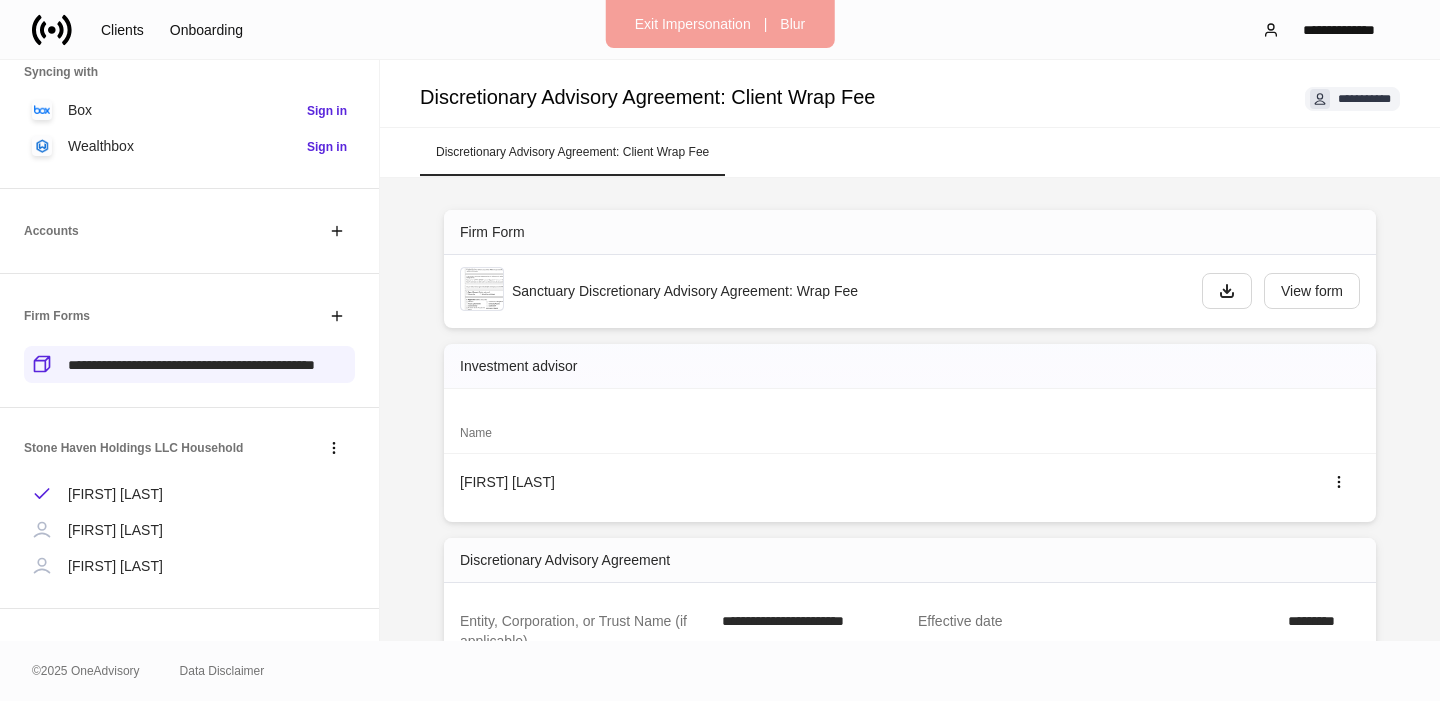 click at bounding box center (482, 289) 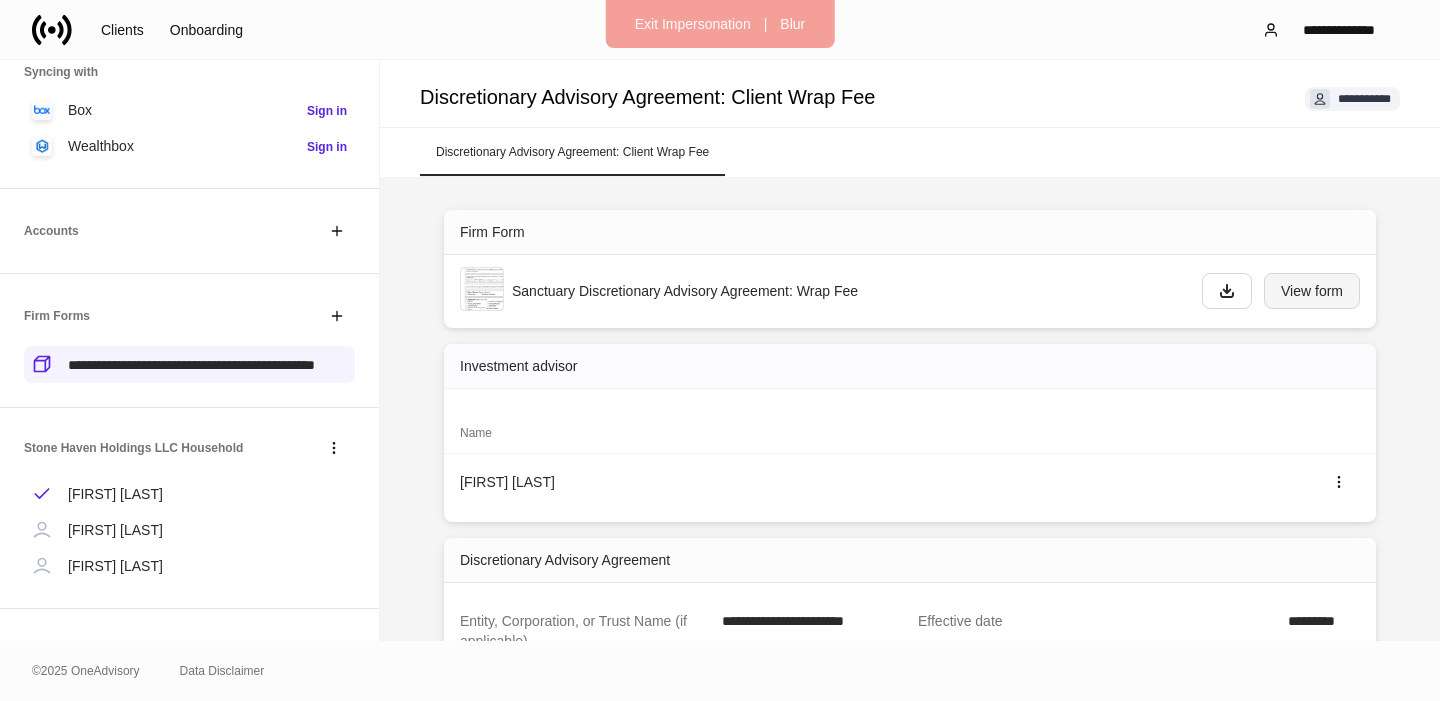 click on "View form" at bounding box center [1227, 291] 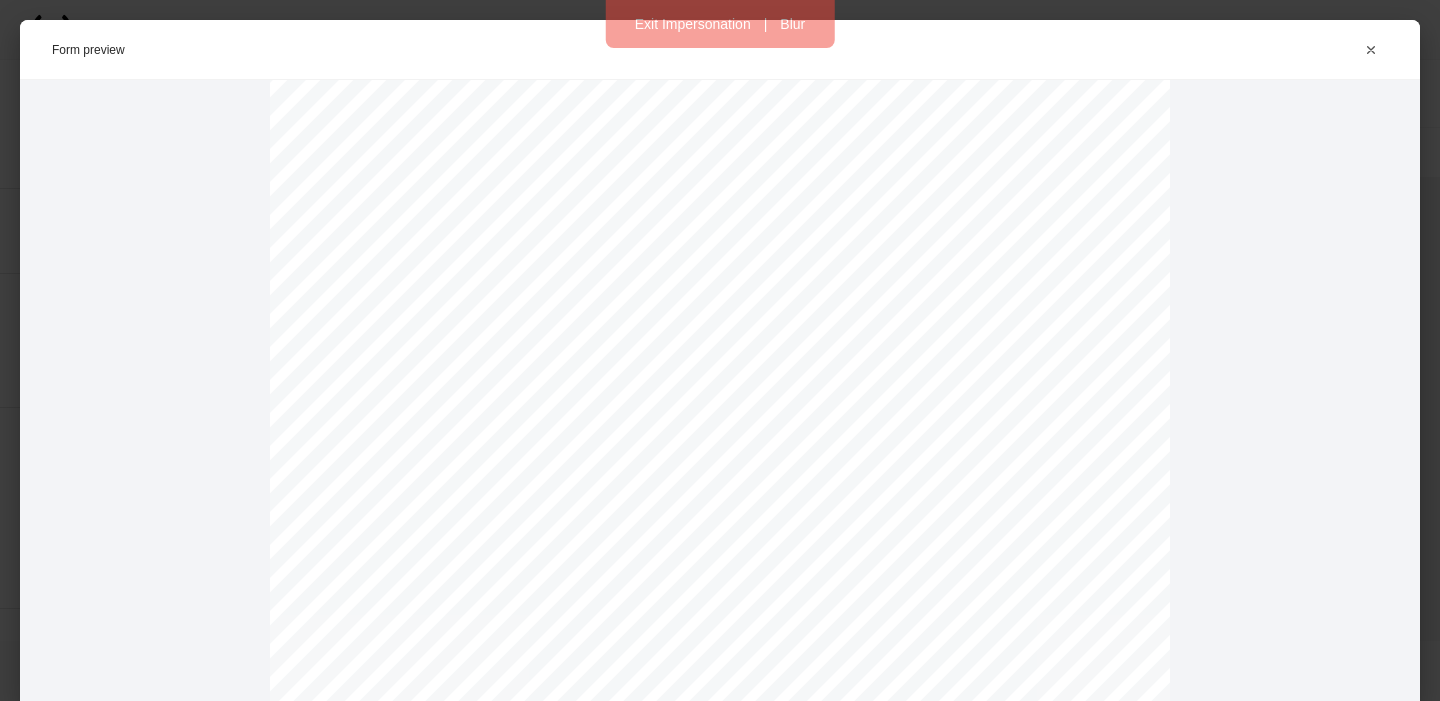 scroll, scrollTop: 15786, scrollLeft: 0, axis: vertical 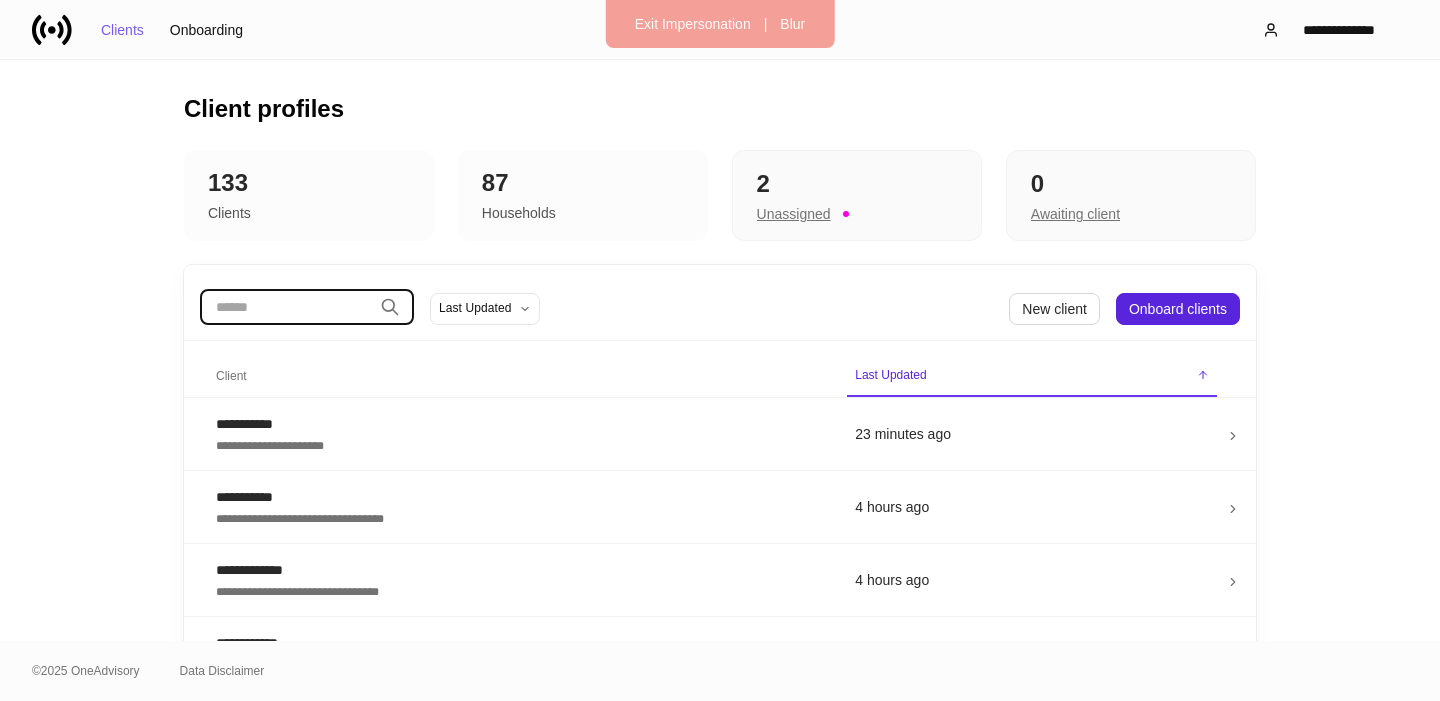 click at bounding box center [286, 307] 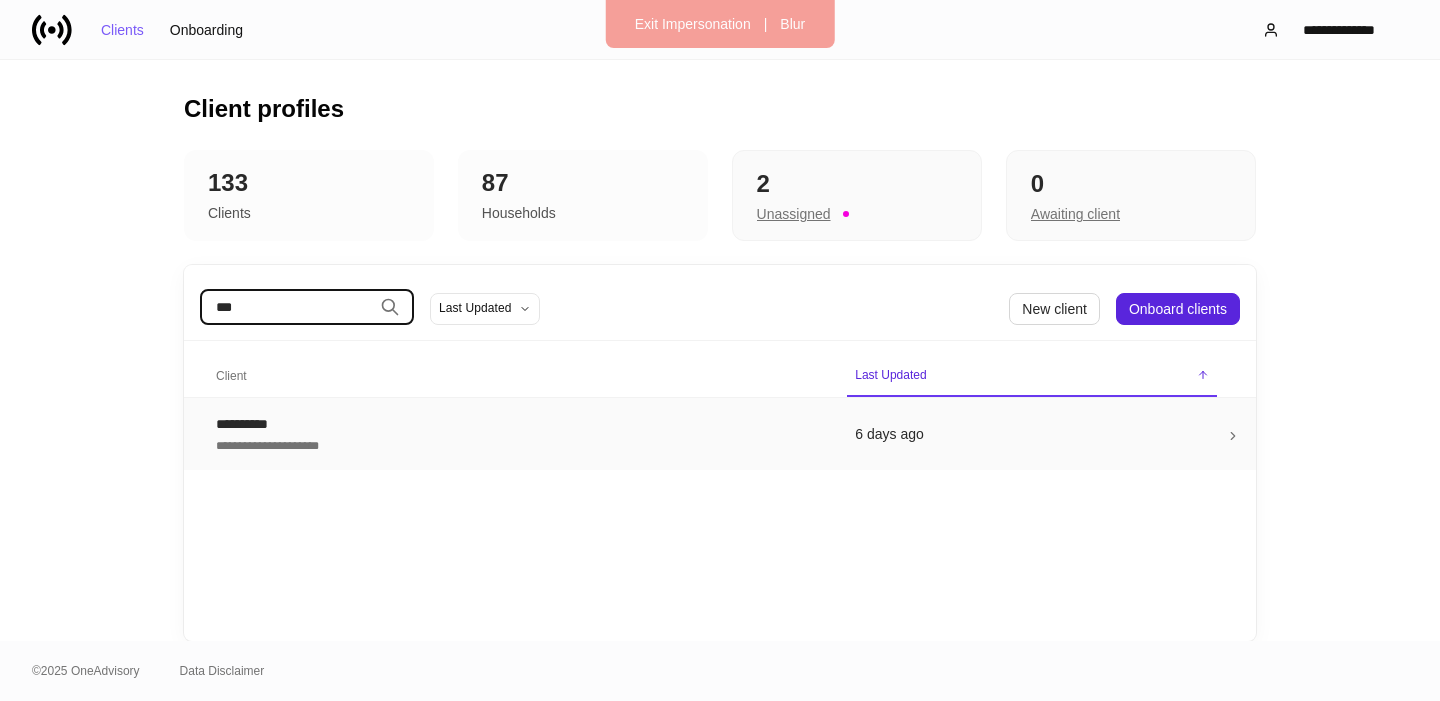 type on "***" 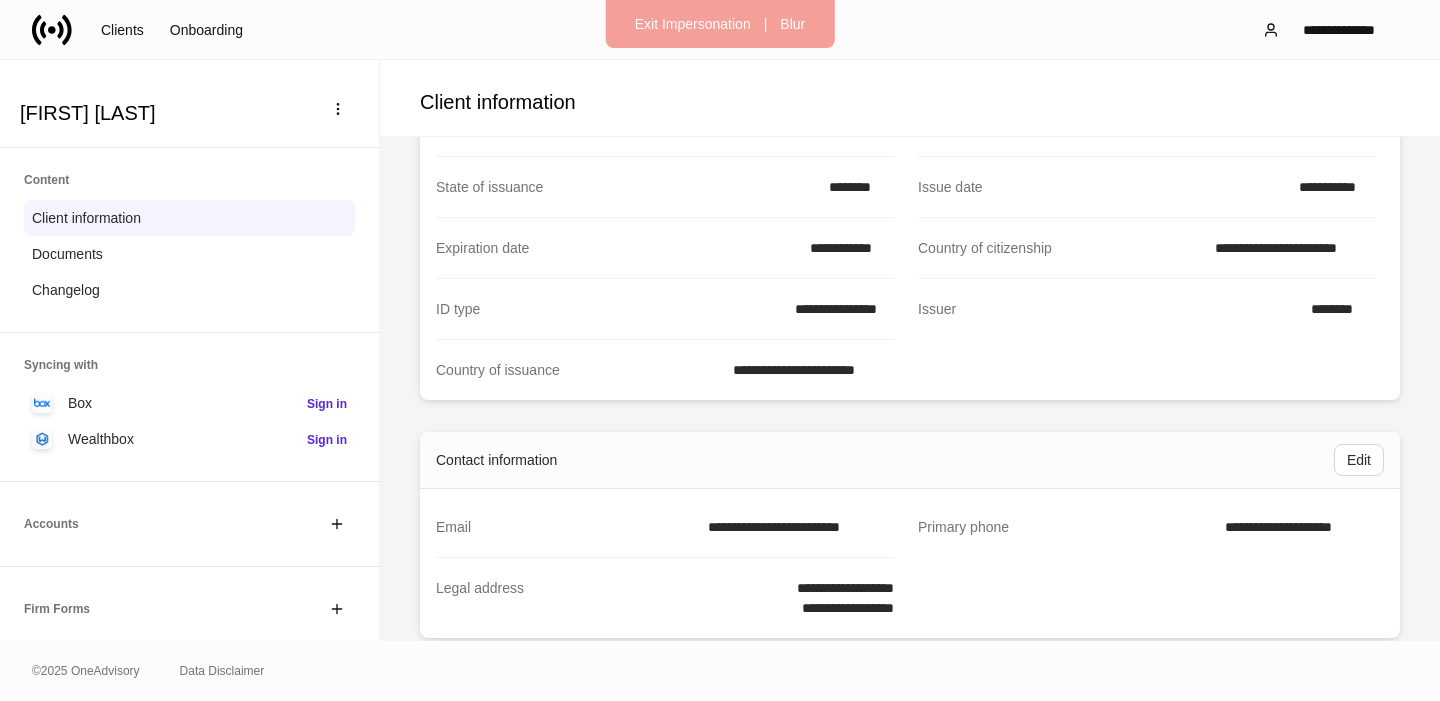 scroll, scrollTop: 199, scrollLeft: 0, axis: vertical 